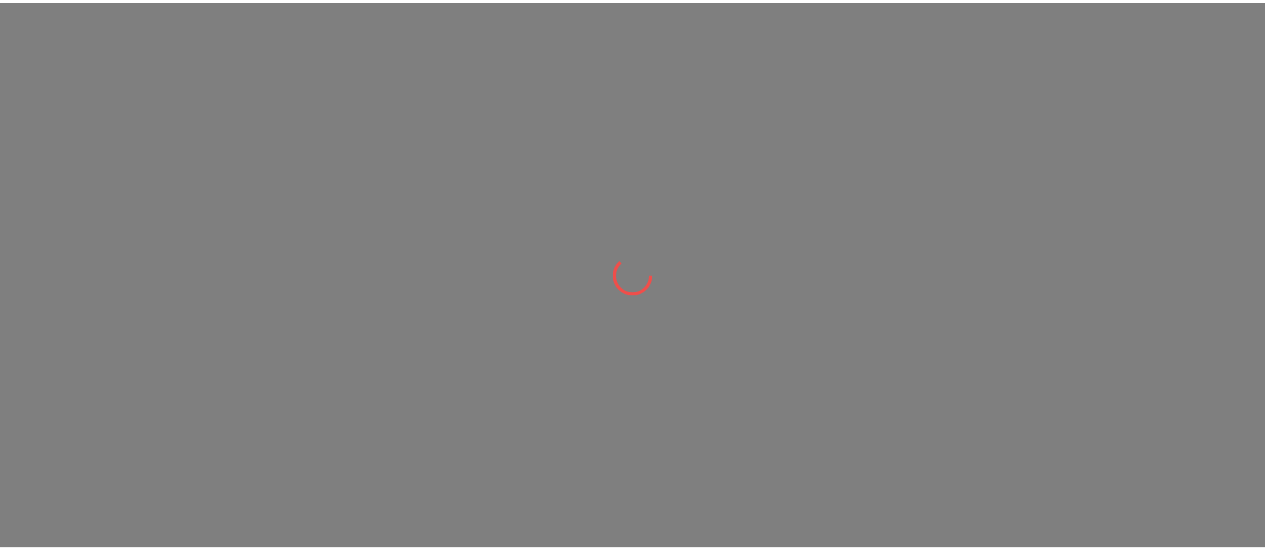 scroll, scrollTop: 0, scrollLeft: 0, axis: both 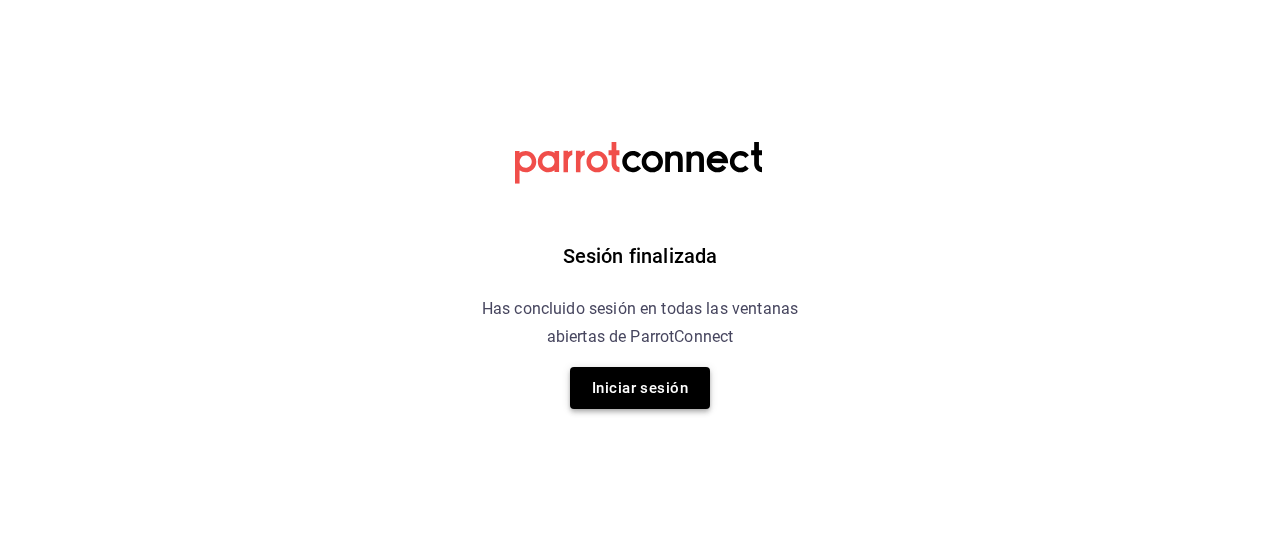 click on "Iniciar sesión" at bounding box center [640, 388] 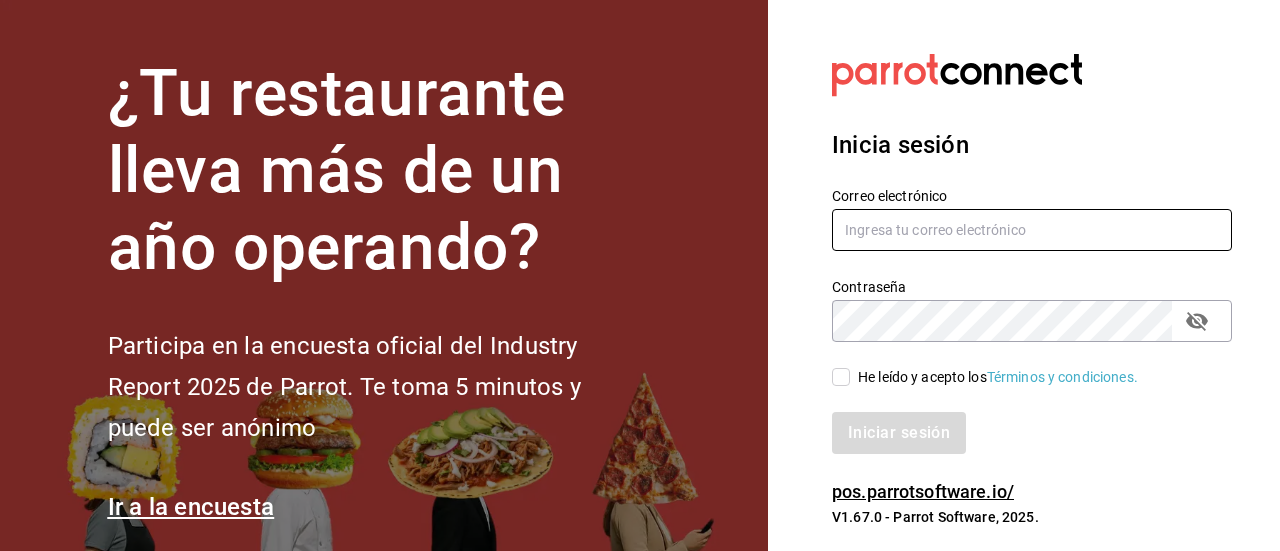 type on "lupita.vazquez.ramos@example.com" 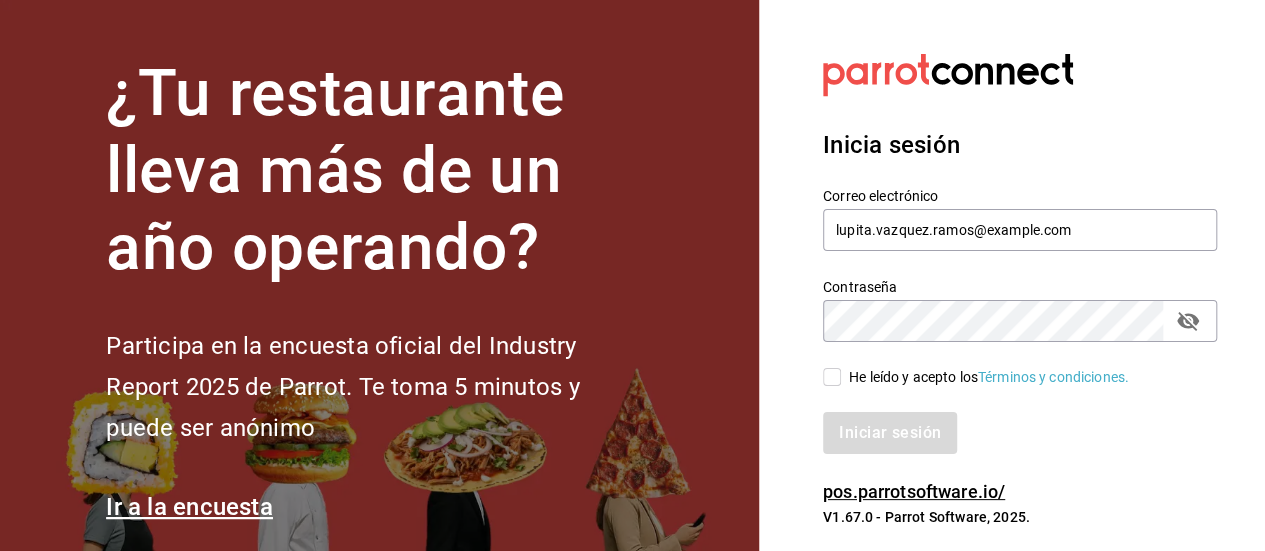 click on "He leído y acepto los  Términos y condiciones." at bounding box center [832, 377] 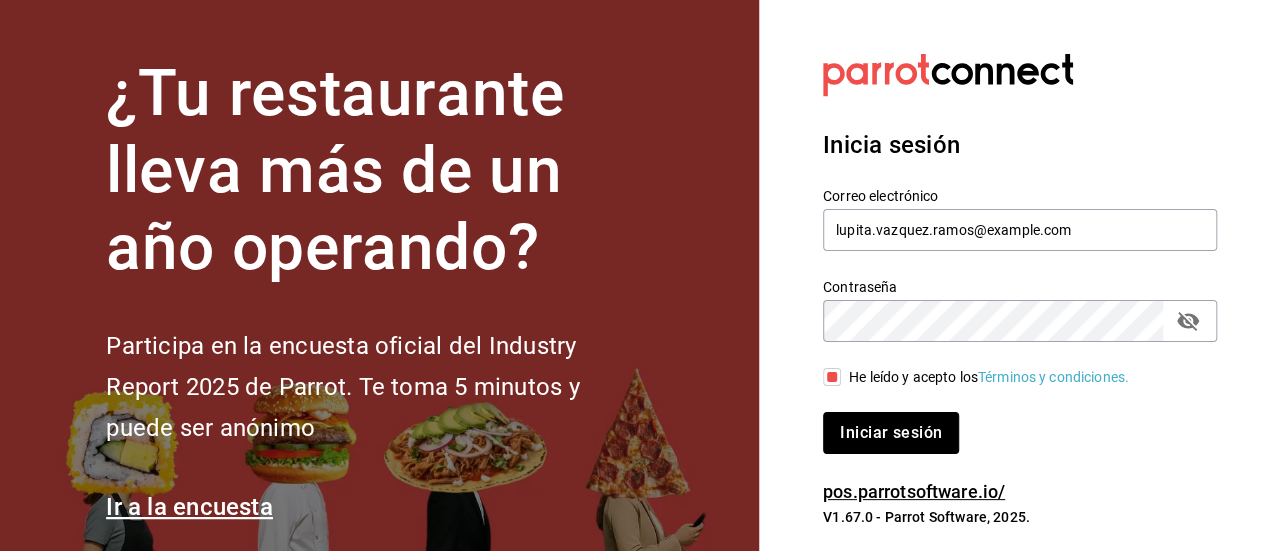 click on "Iniciar sesión" at bounding box center [891, 433] 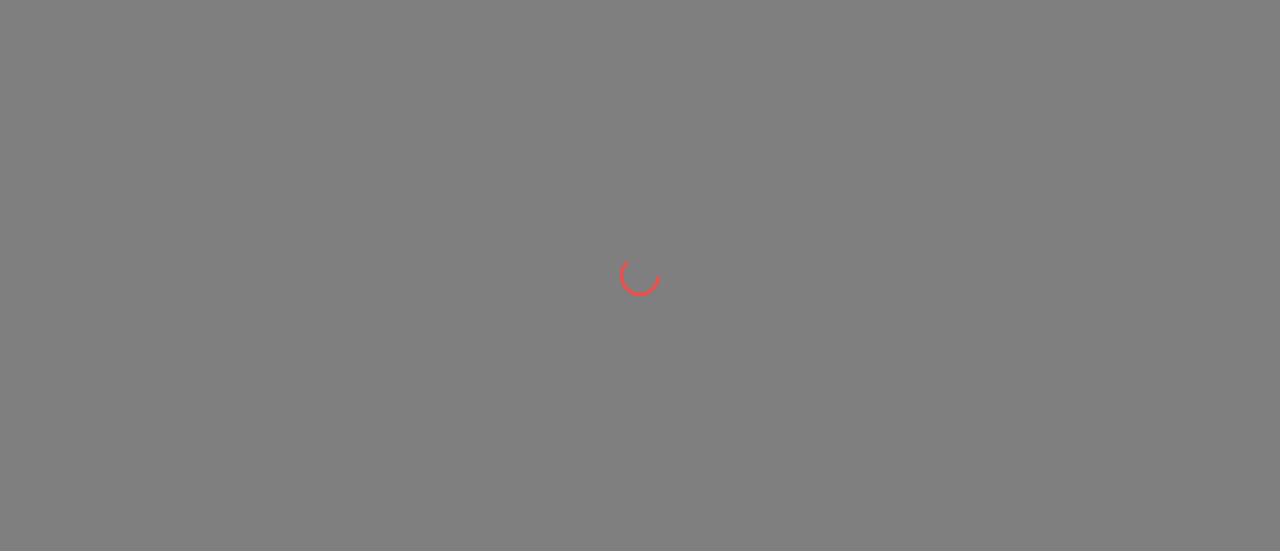 scroll, scrollTop: 0, scrollLeft: 0, axis: both 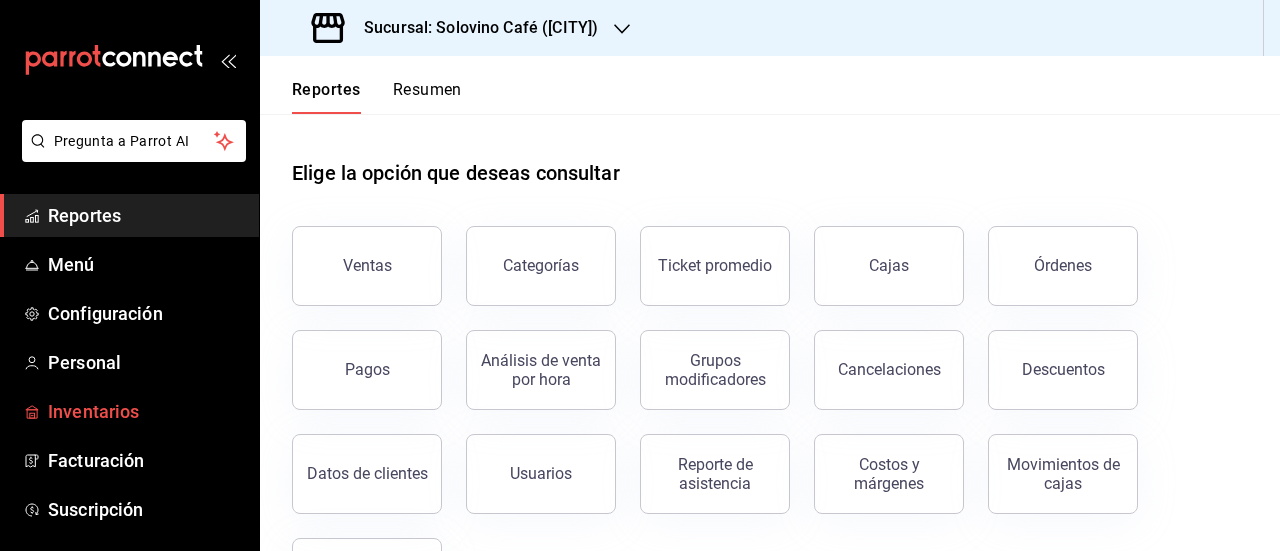 click on "Inventarios" at bounding box center (145, 411) 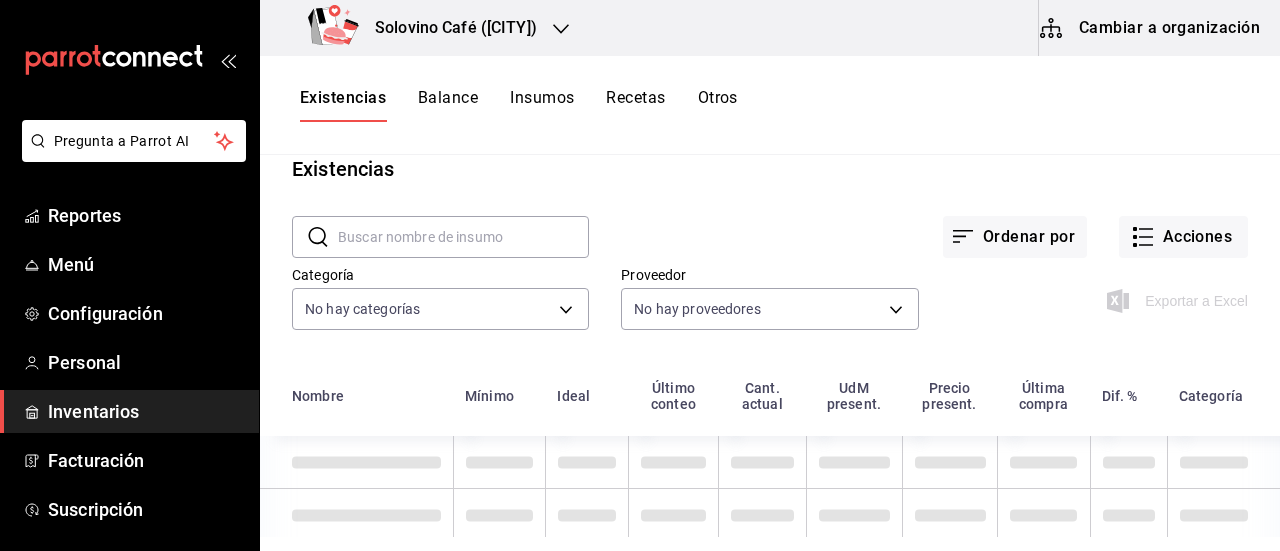 scroll, scrollTop: 42, scrollLeft: 0, axis: vertical 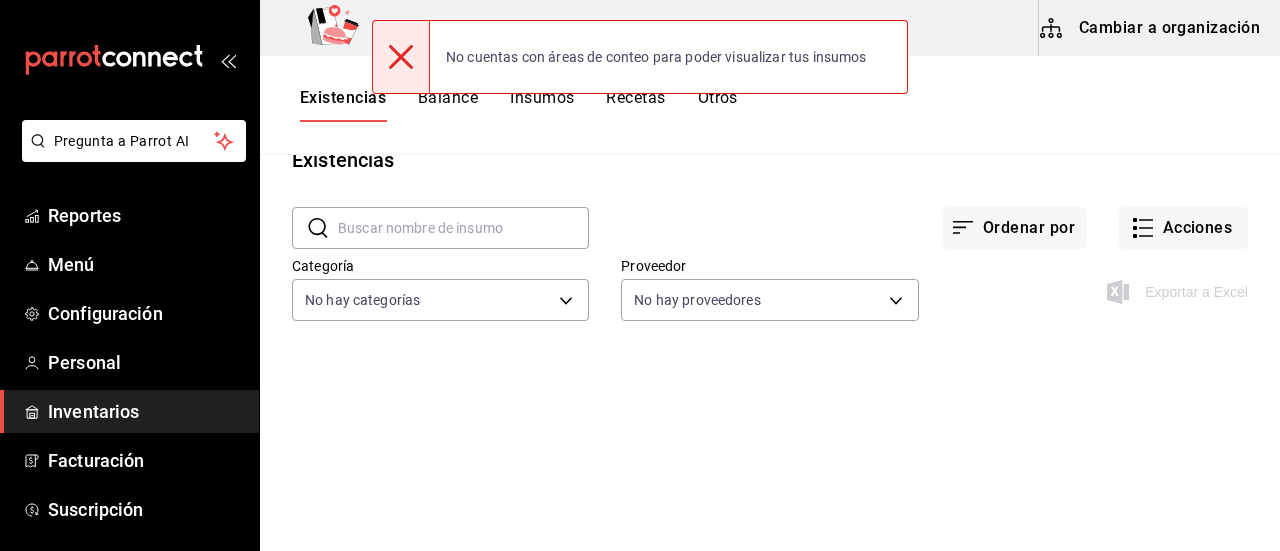 click 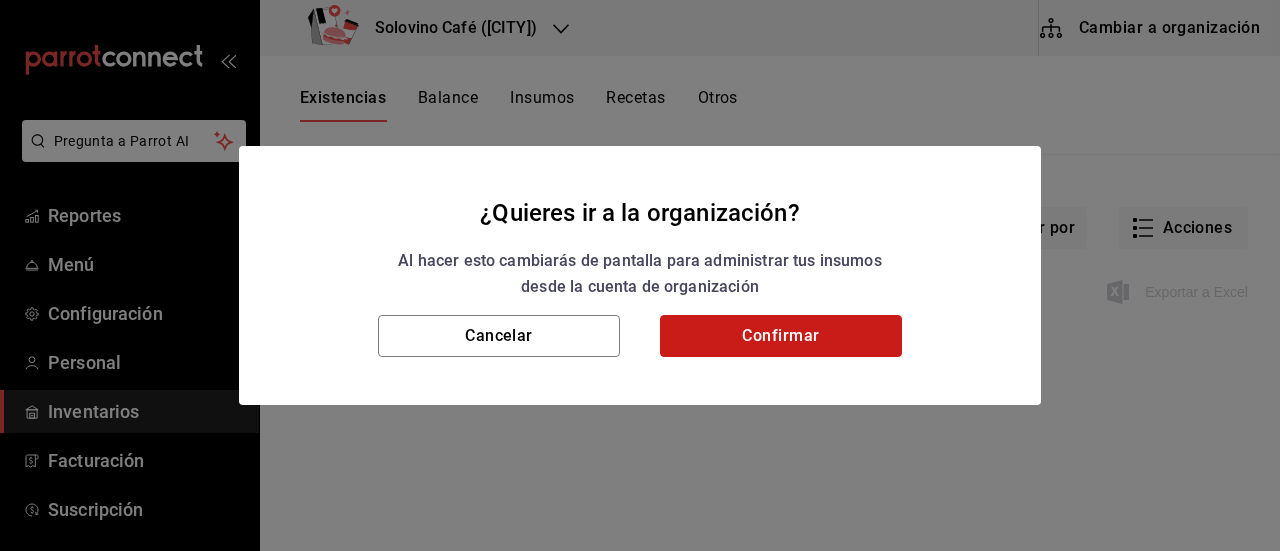 click on "Confirmar" at bounding box center (781, 336) 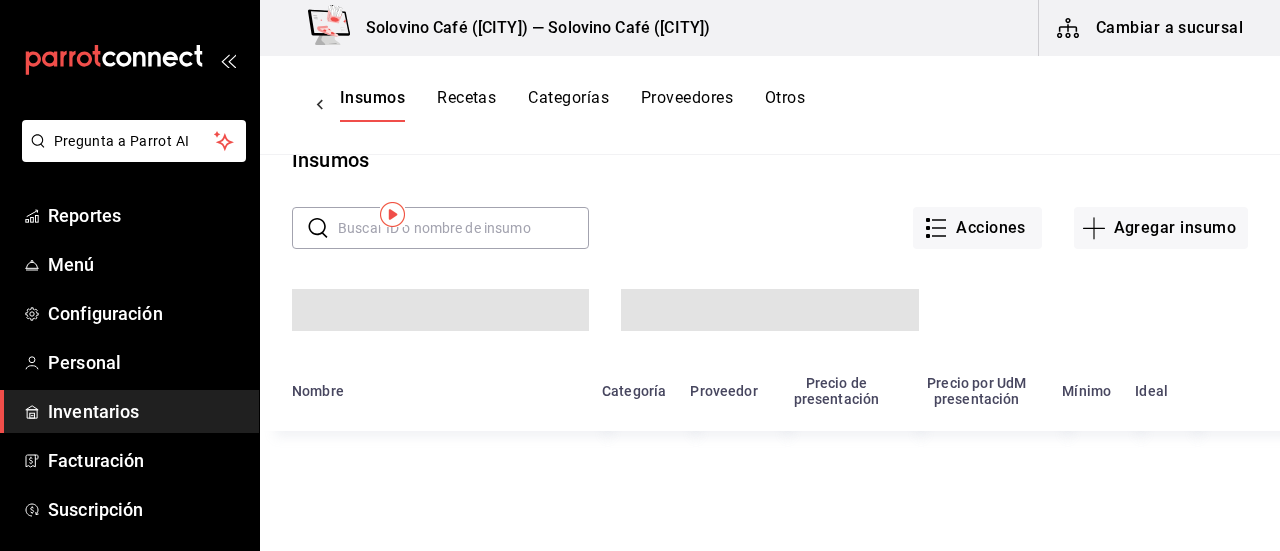 scroll, scrollTop: 0, scrollLeft: 0, axis: both 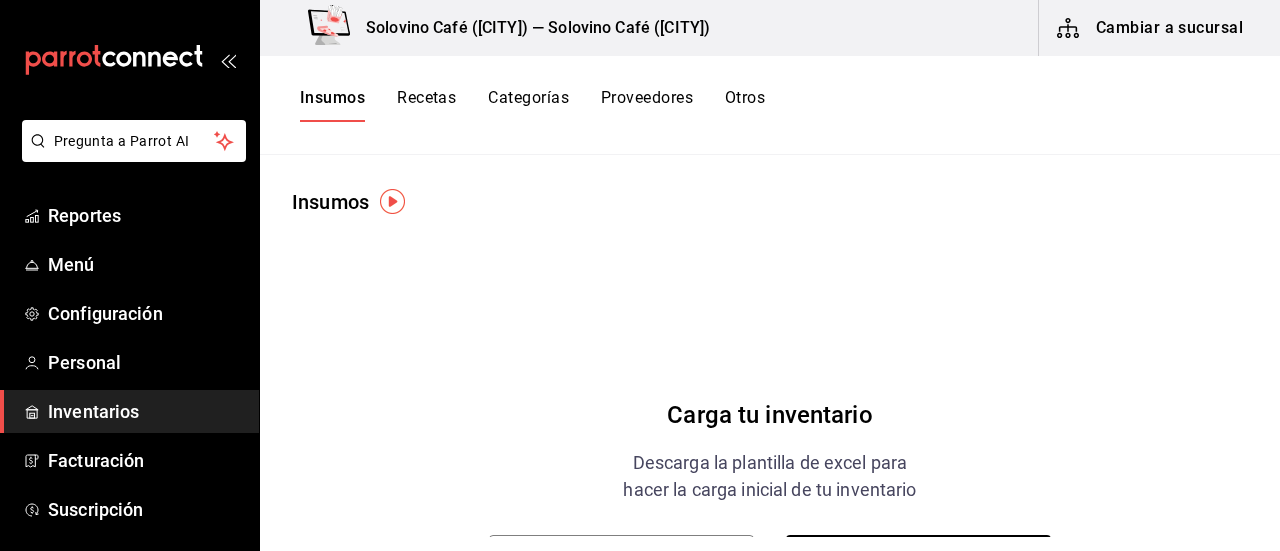 click on "Cambiar a sucursal" at bounding box center [1151, 28] 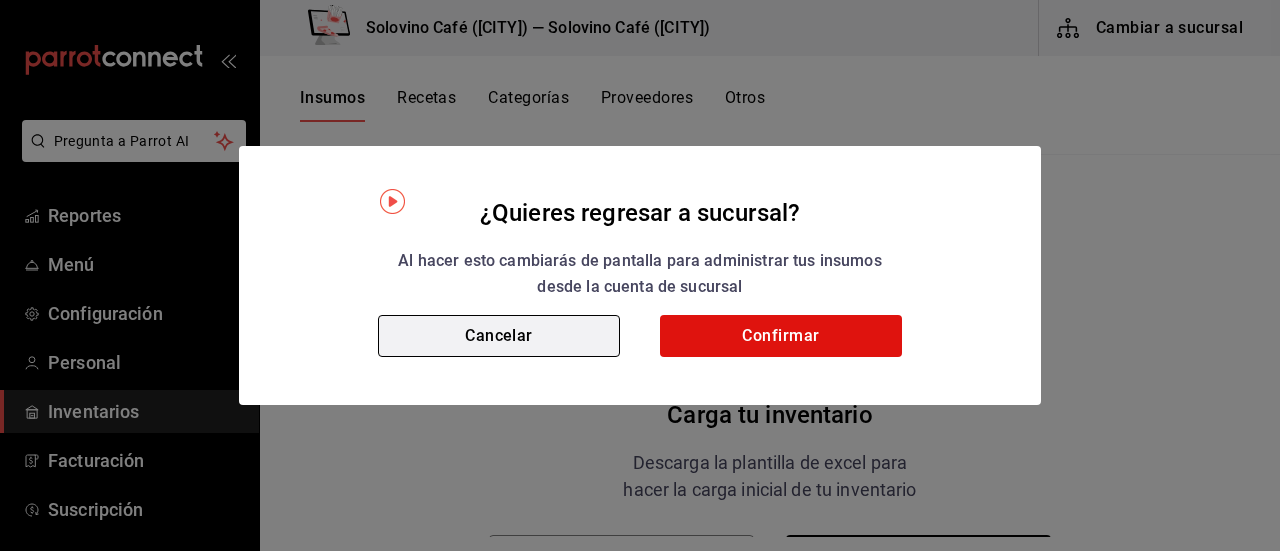 click on "Cancelar" at bounding box center [499, 336] 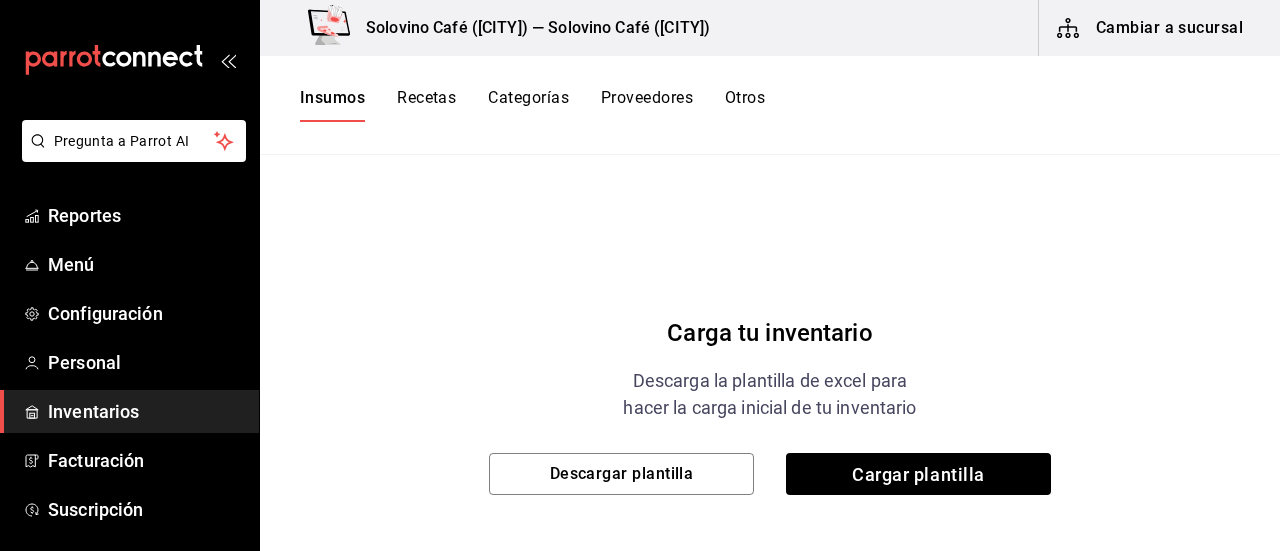scroll, scrollTop: 102, scrollLeft: 0, axis: vertical 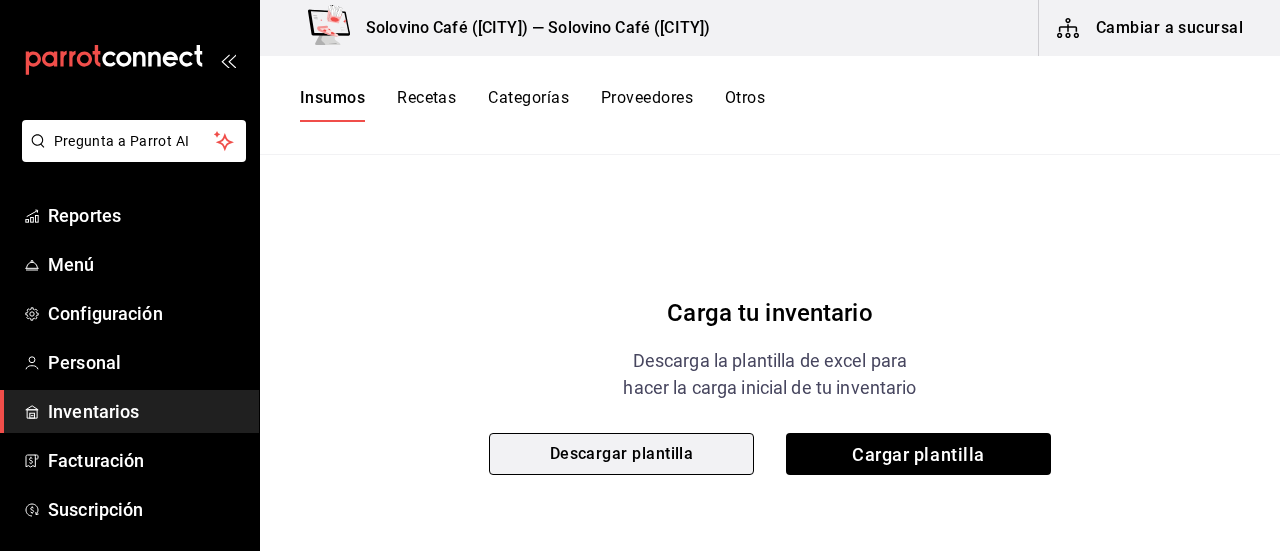 click on "Descargar plantilla" at bounding box center (621, 454) 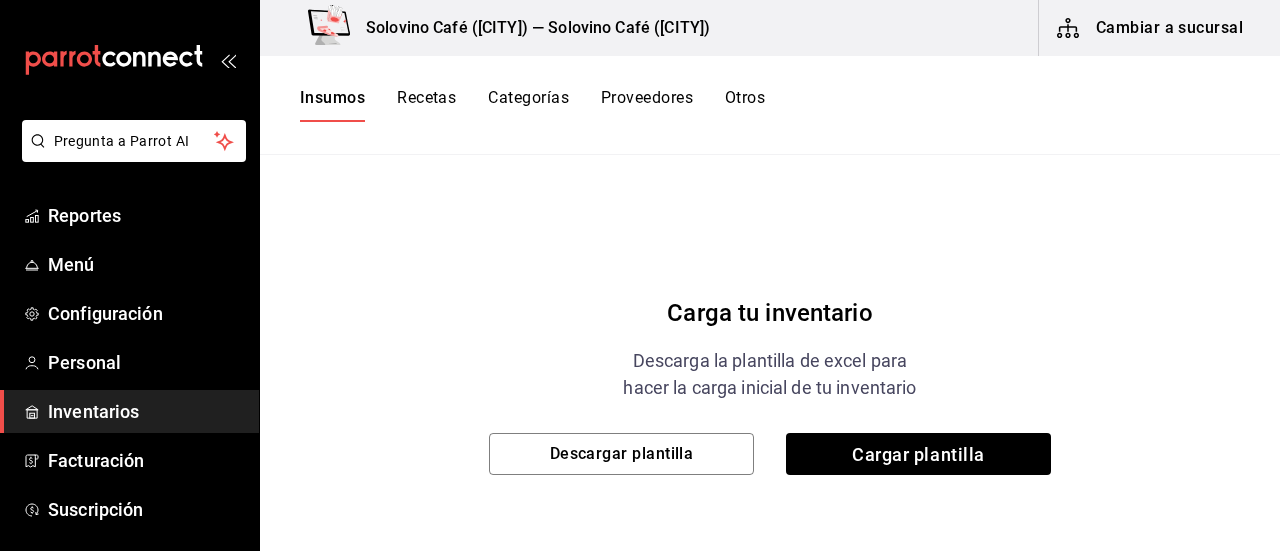 click on "Recetas" at bounding box center (426, 105) 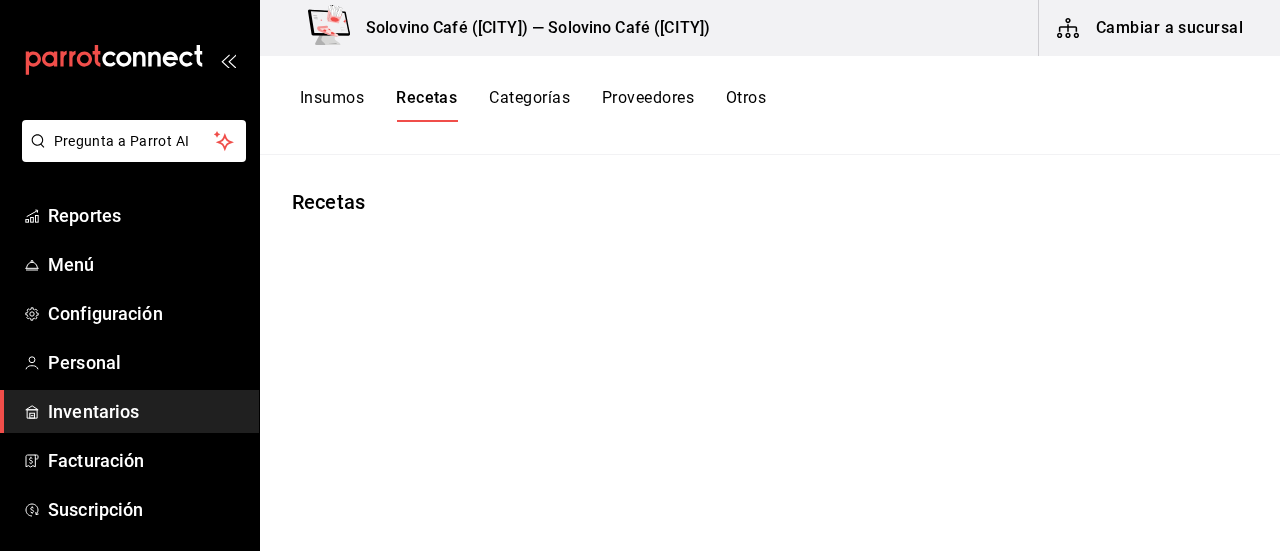 scroll, scrollTop: 0, scrollLeft: 0, axis: both 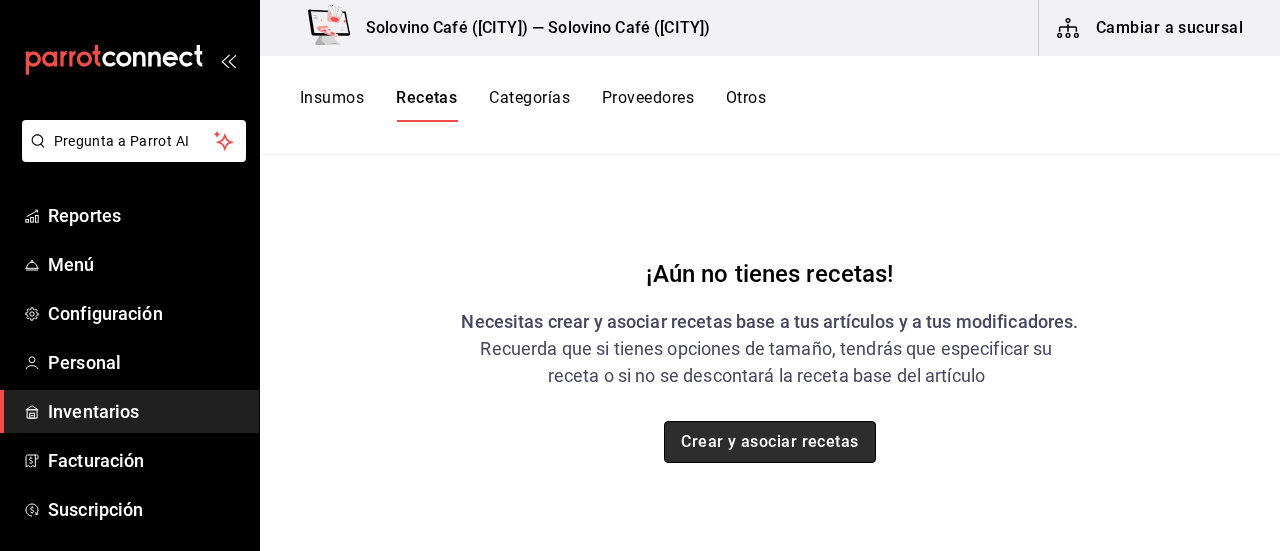 click on "Crear y asociar recetas" at bounding box center (770, 442) 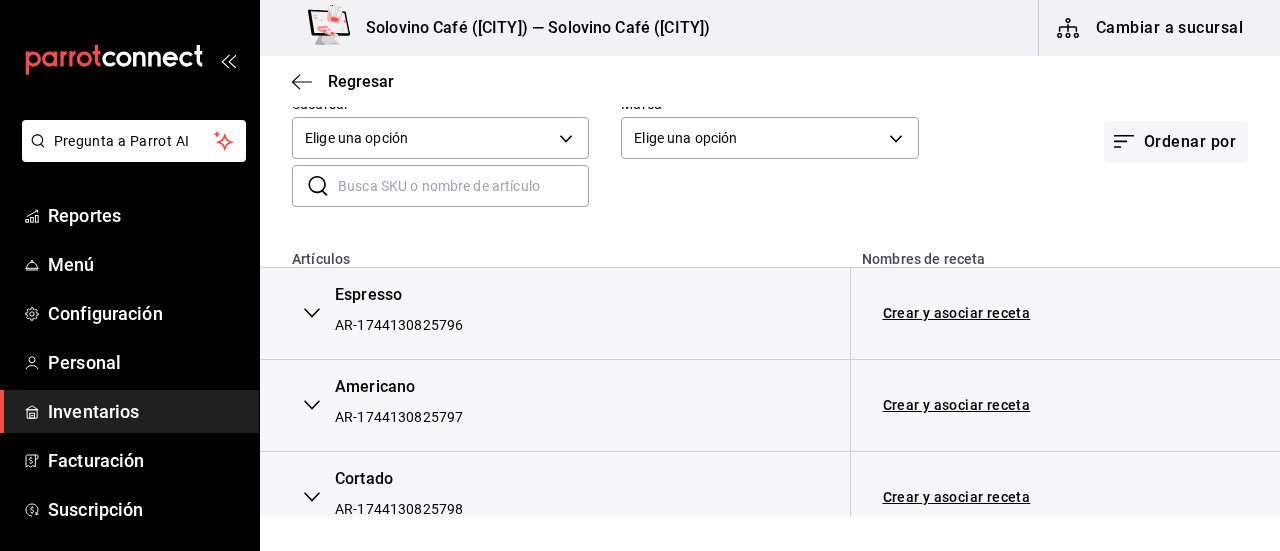 scroll, scrollTop: 0, scrollLeft: 0, axis: both 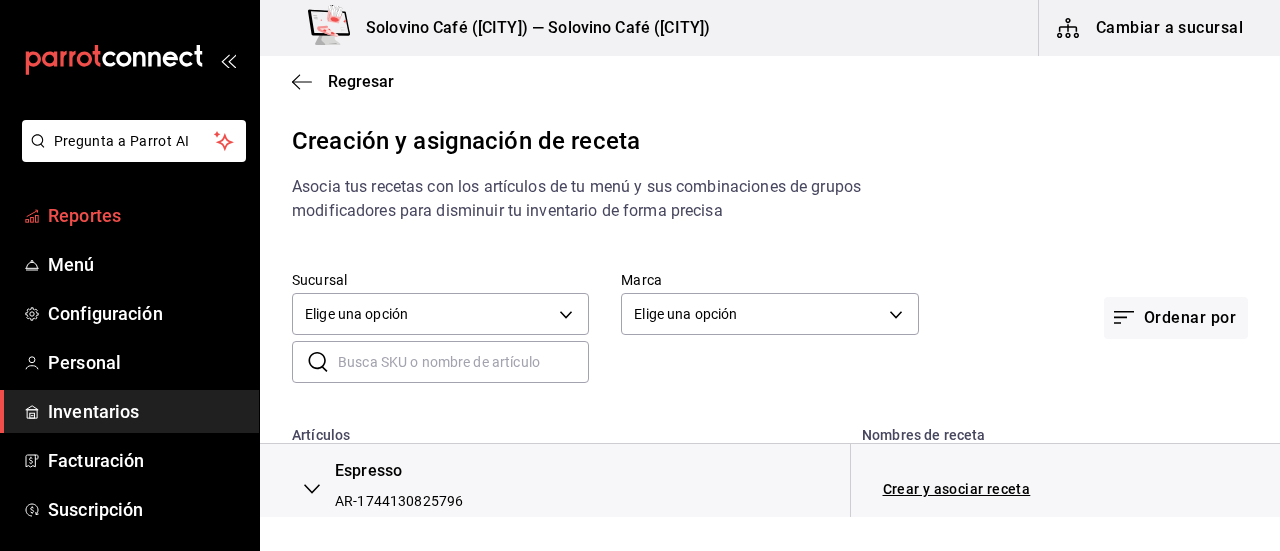 click on "Reportes" at bounding box center [145, 215] 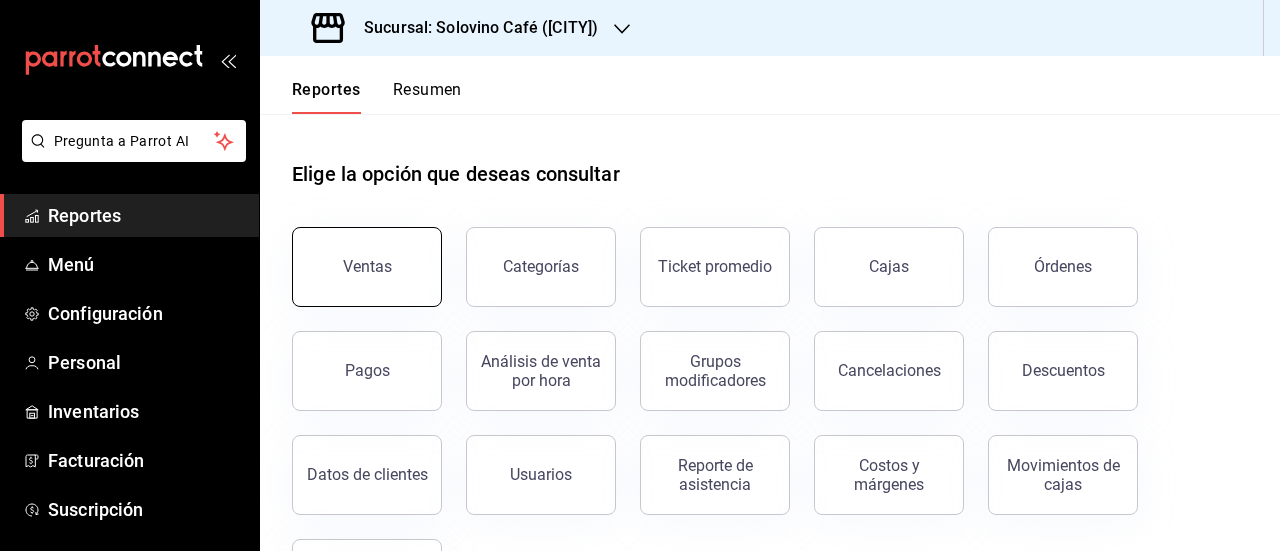 click on "Ventas" at bounding box center [367, 266] 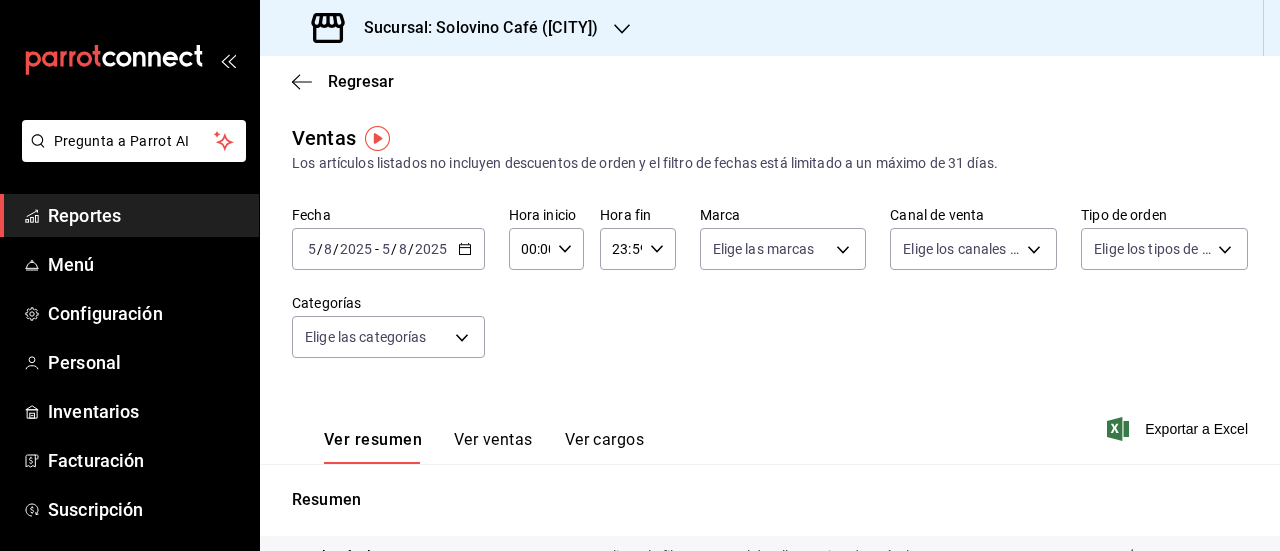 click 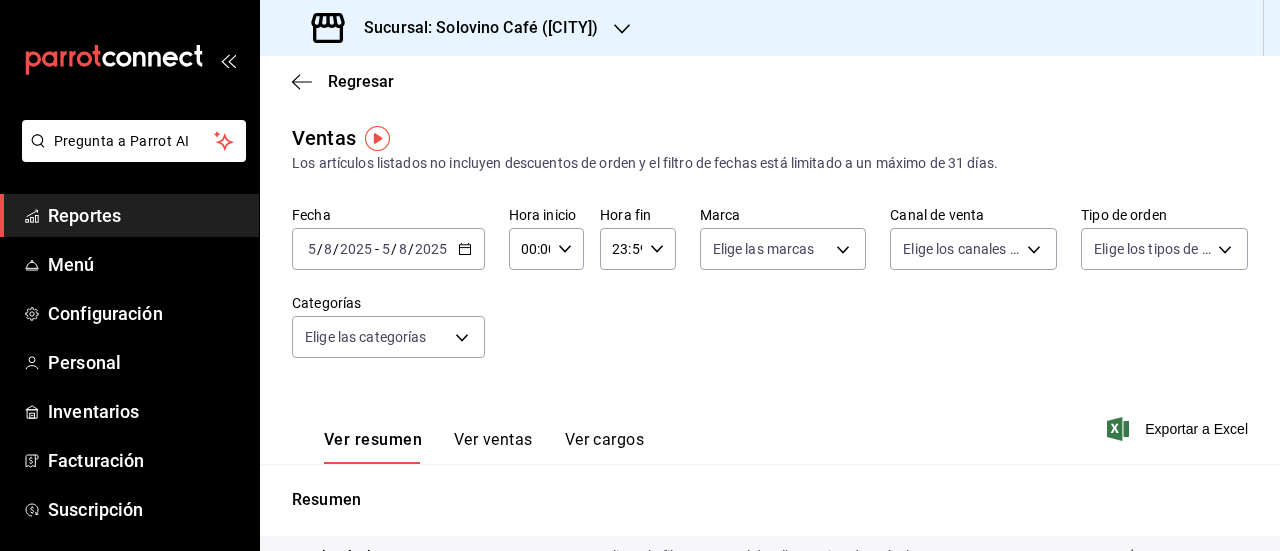 click on "Fecha 2025-08-05 5 / 8 / 2025 - 2025-08-05 5 / 8 / 2025 Hora inicio 00:00 Hora inicio Hora fin 23:59 Hora fin Marca Elige las marcas Canal de venta Elige los canales de venta Tipo de orden Elige los tipos de orden Categorías Elige las categorías" at bounding box center [770, 294] 